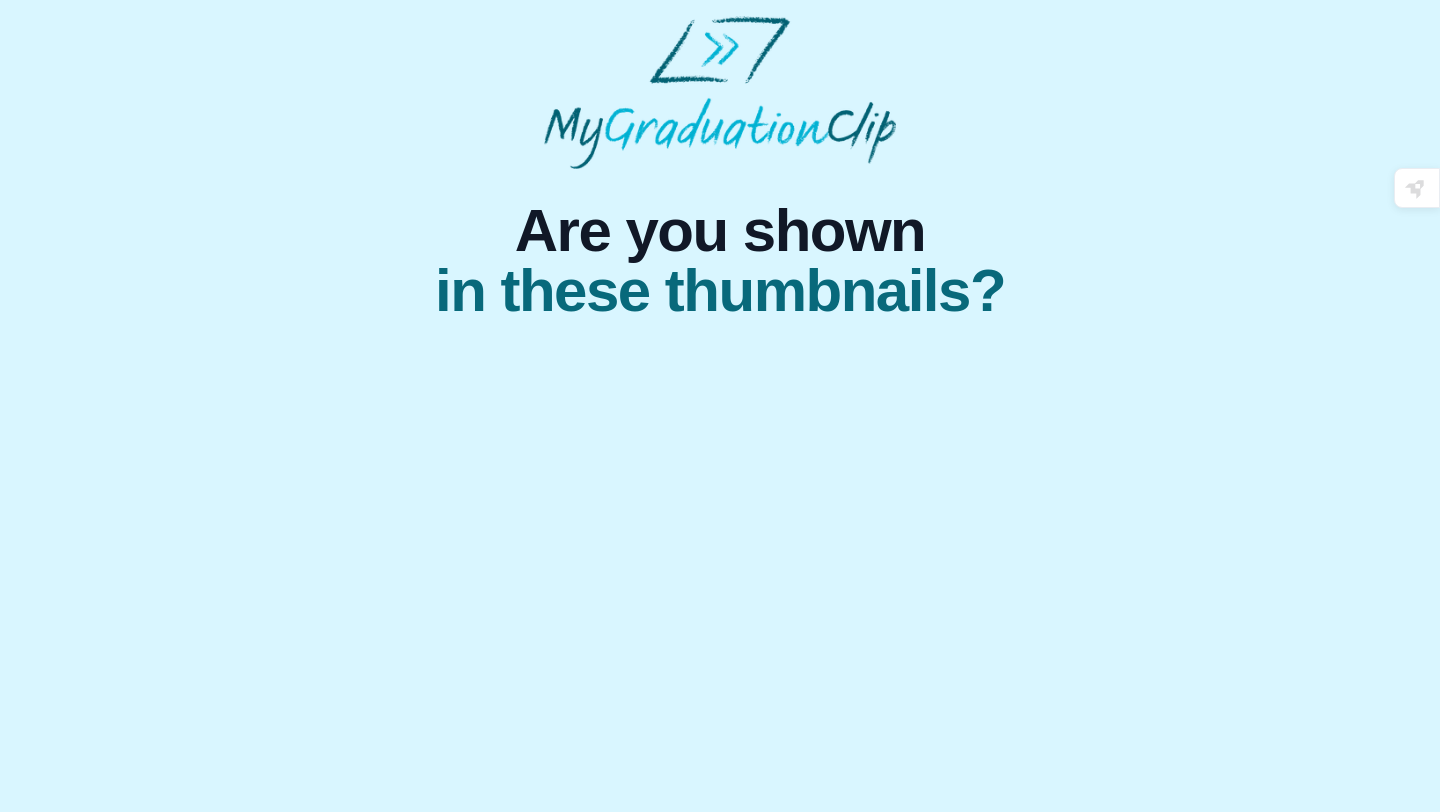 scroll, scrollTop: 0, scrollLeft: 0, axis: both 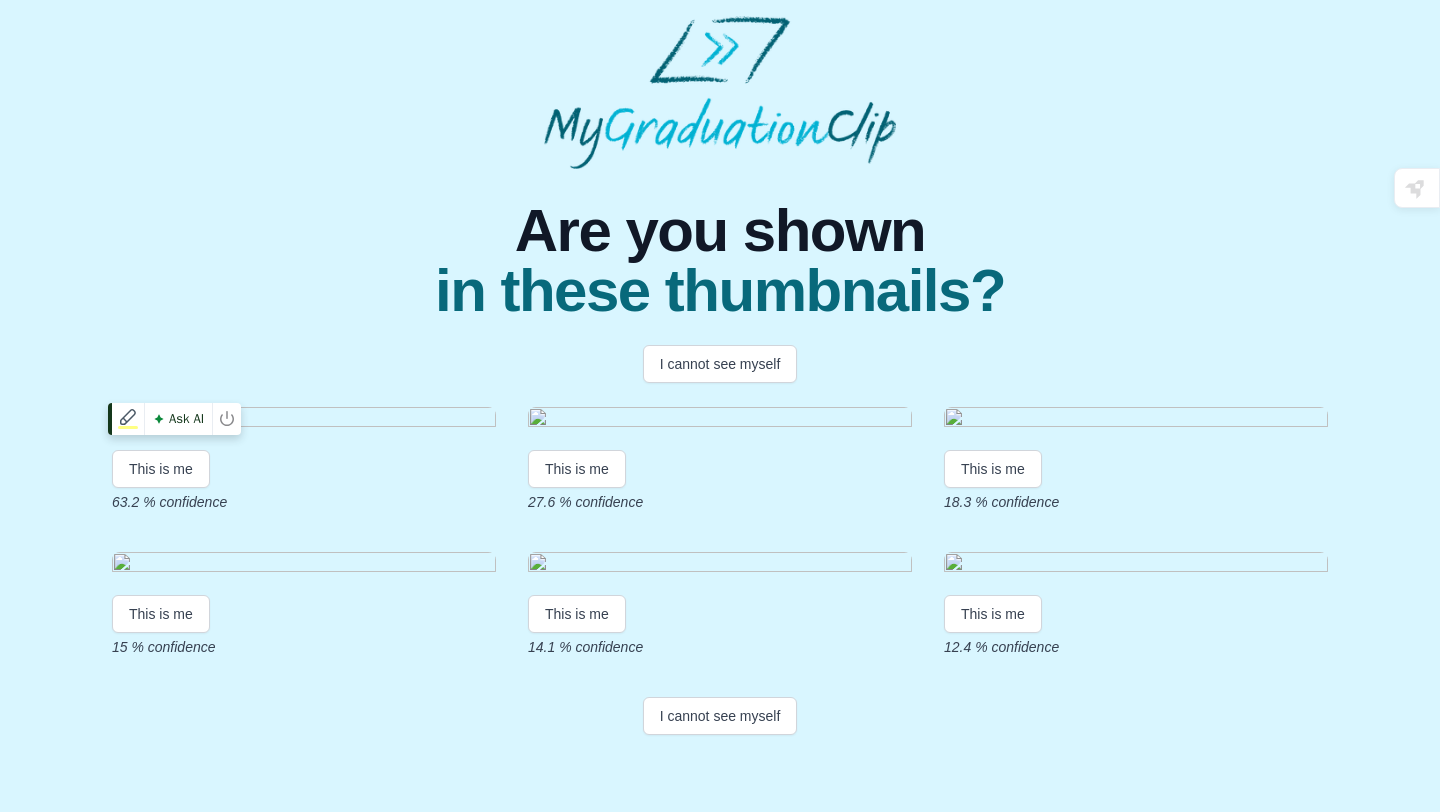 click at bounding box center (304, 420) 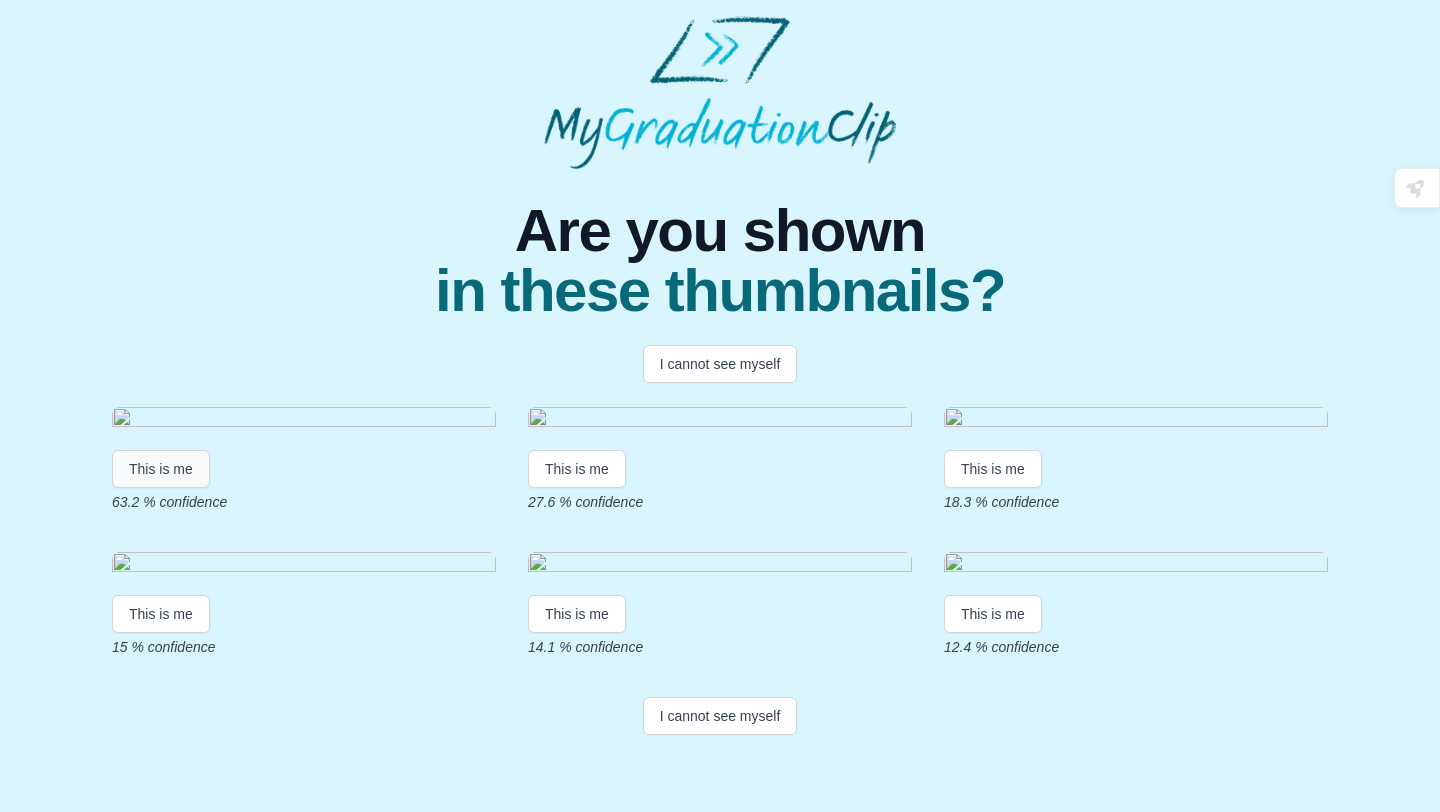 click on "This is me" at bounding box center (161, 469) 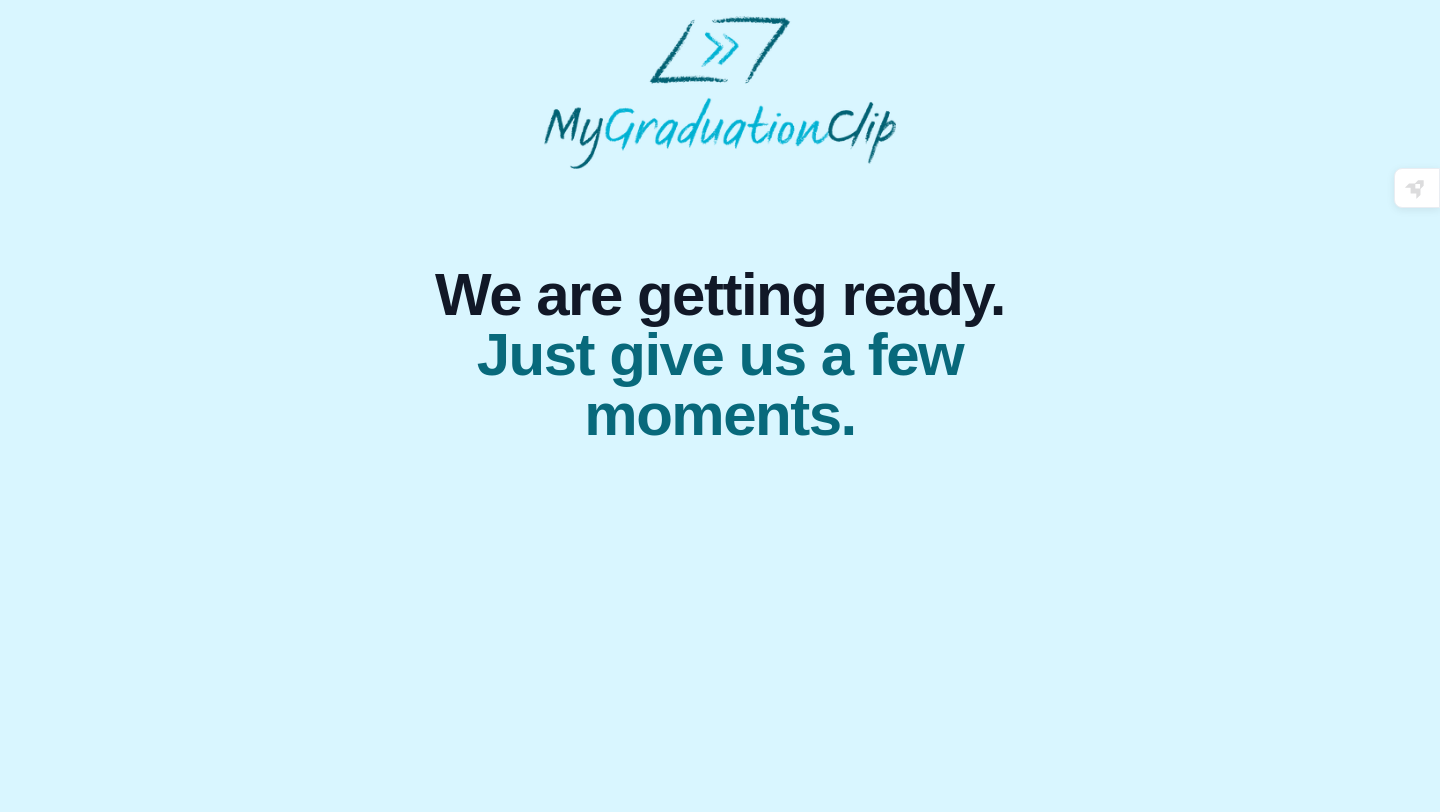 scroll, scrollTop: 0, scrollLeft: 0, axis: both 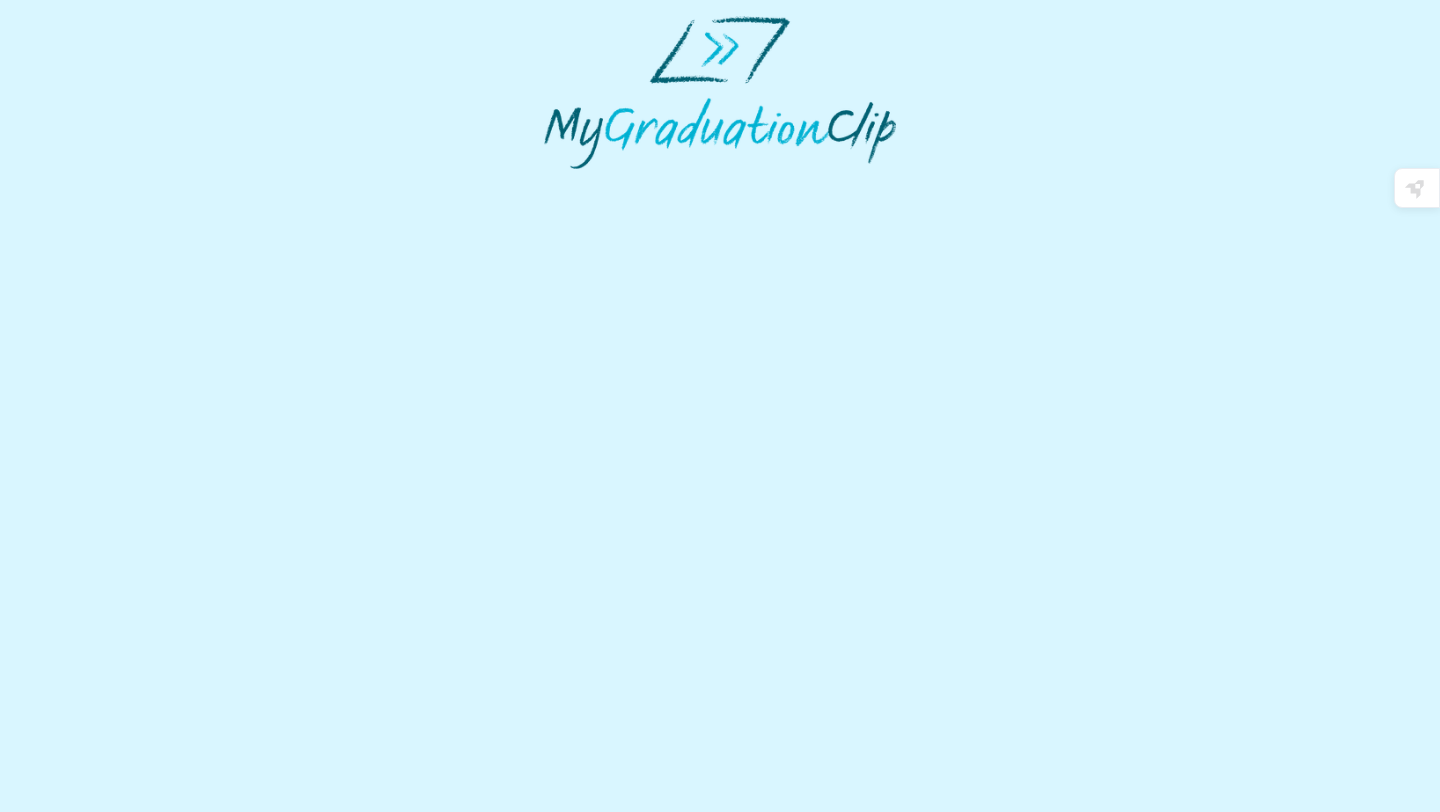 select on "**********" 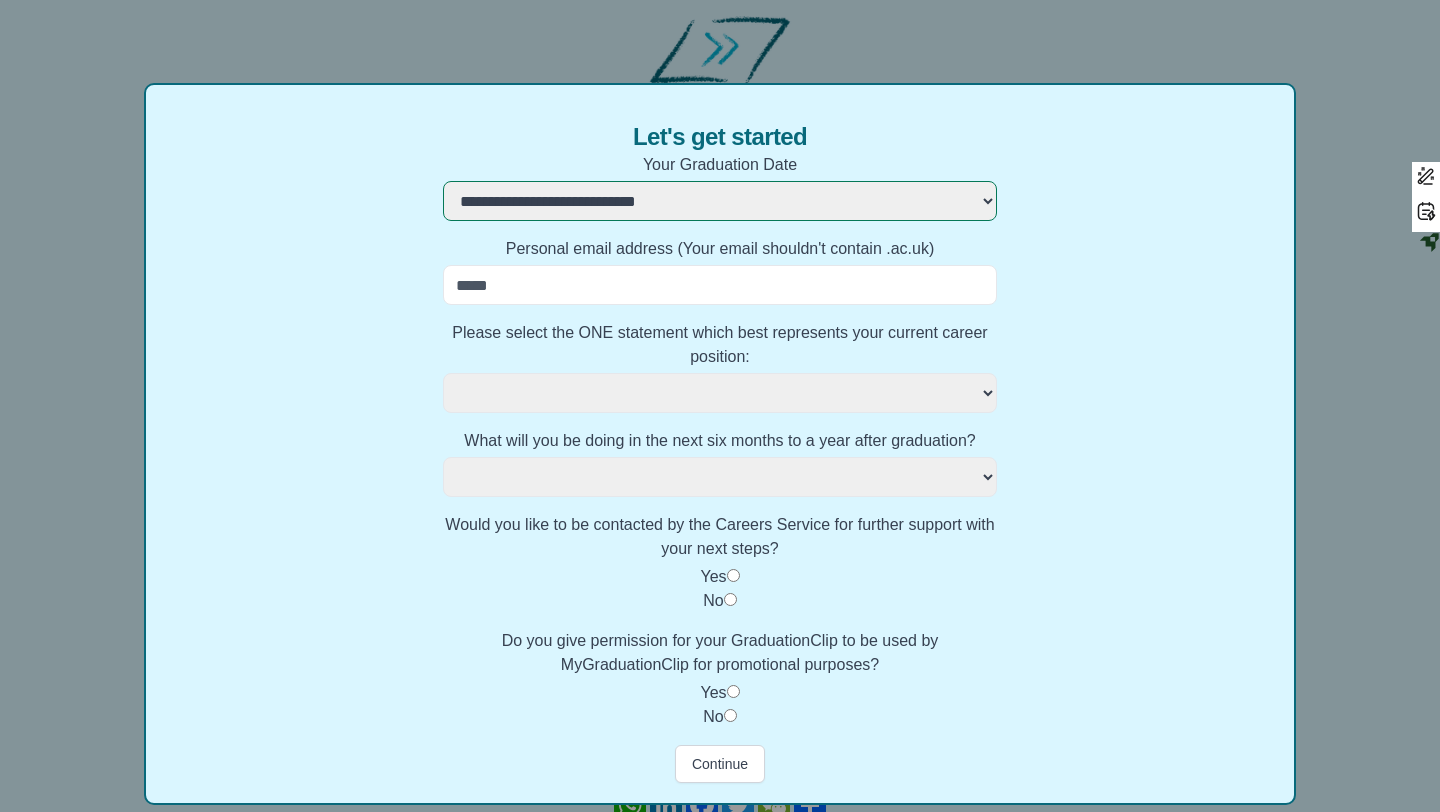 scroll, scrollTop: 182, scrollLeft: 0, axis: vertical 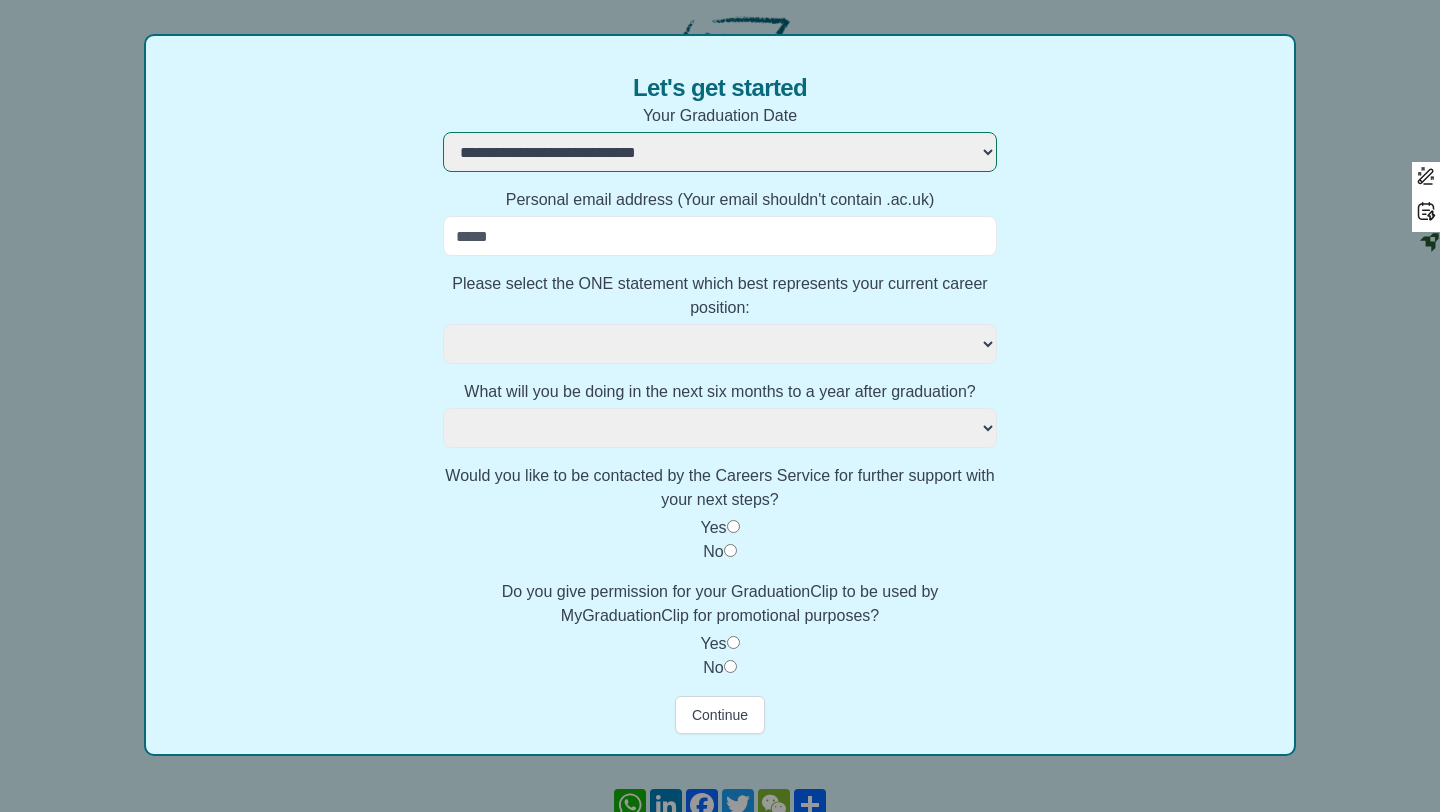 click on "Personal email address (Your email shouldn't contain .ac.uk)" at bounding box center [720, 236] 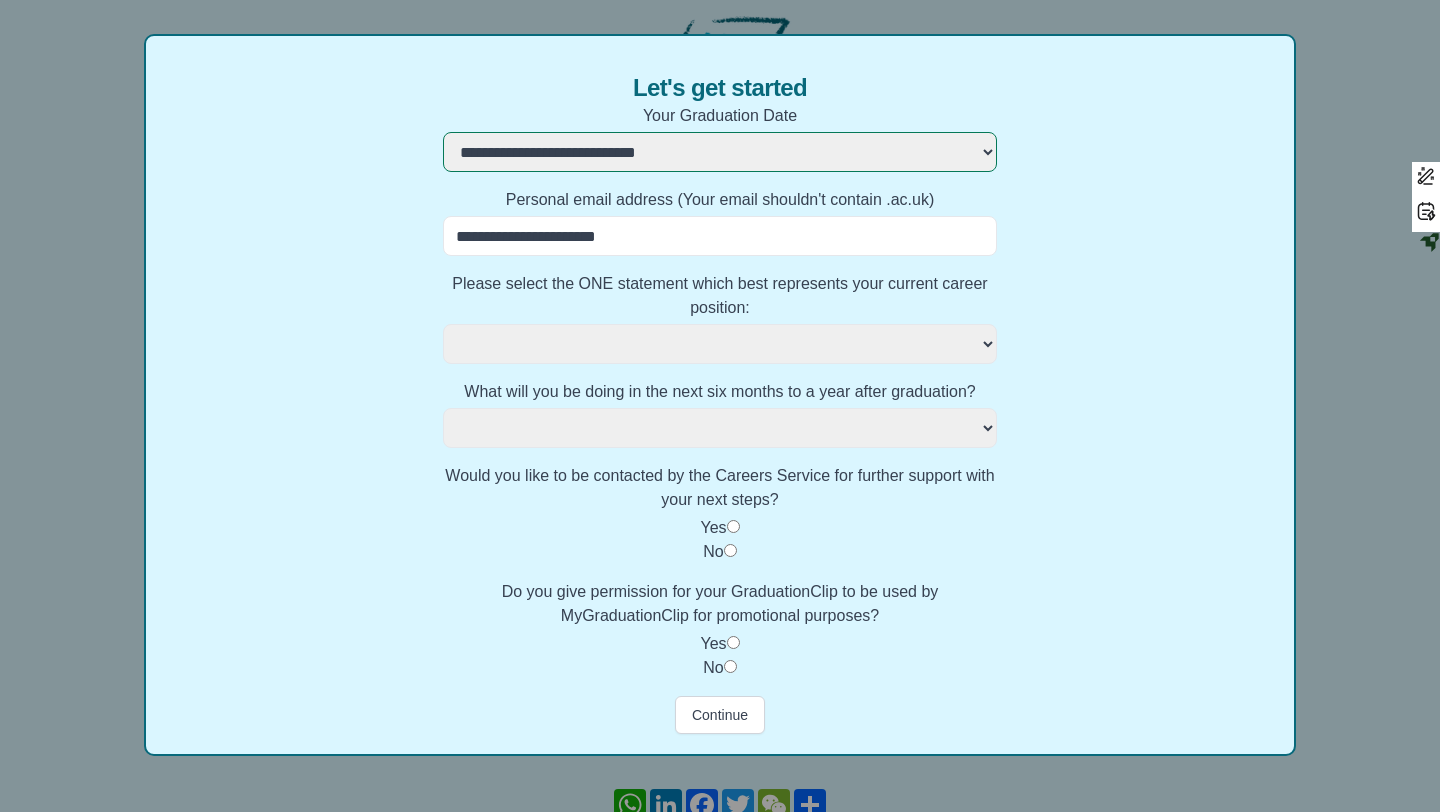 select 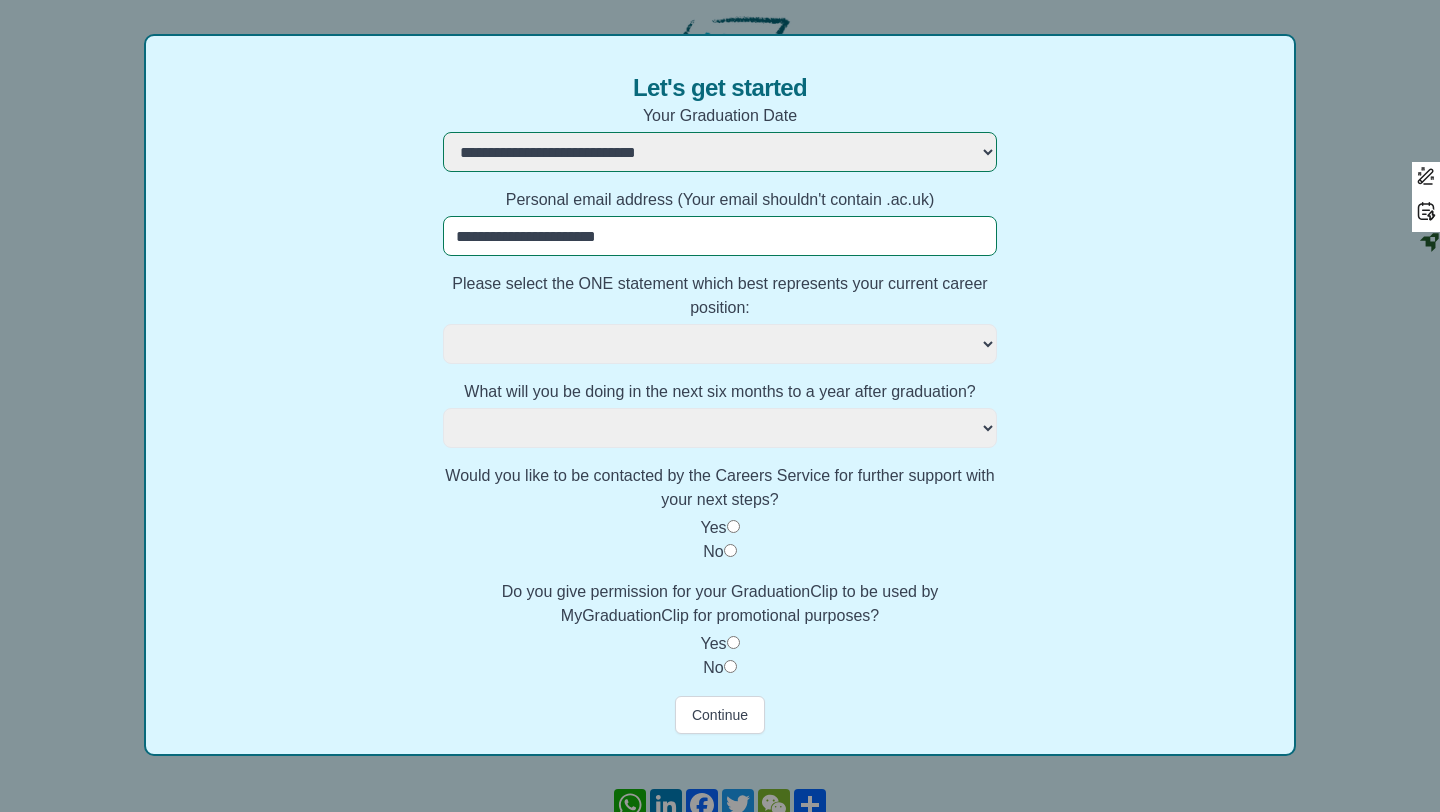 click on "**********" at bounding box center [720, 344] 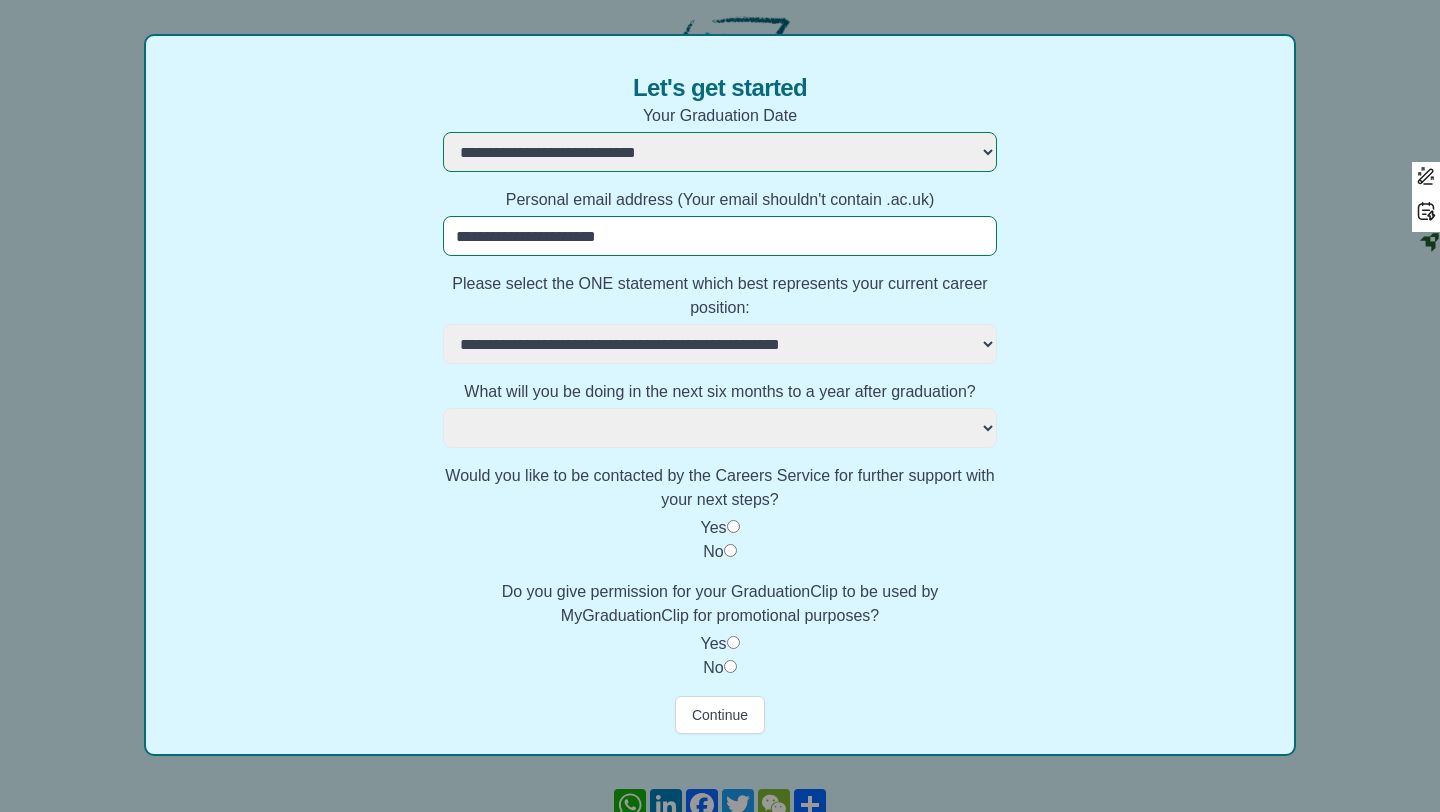 click on "**********" at bounding box center [720, 428] 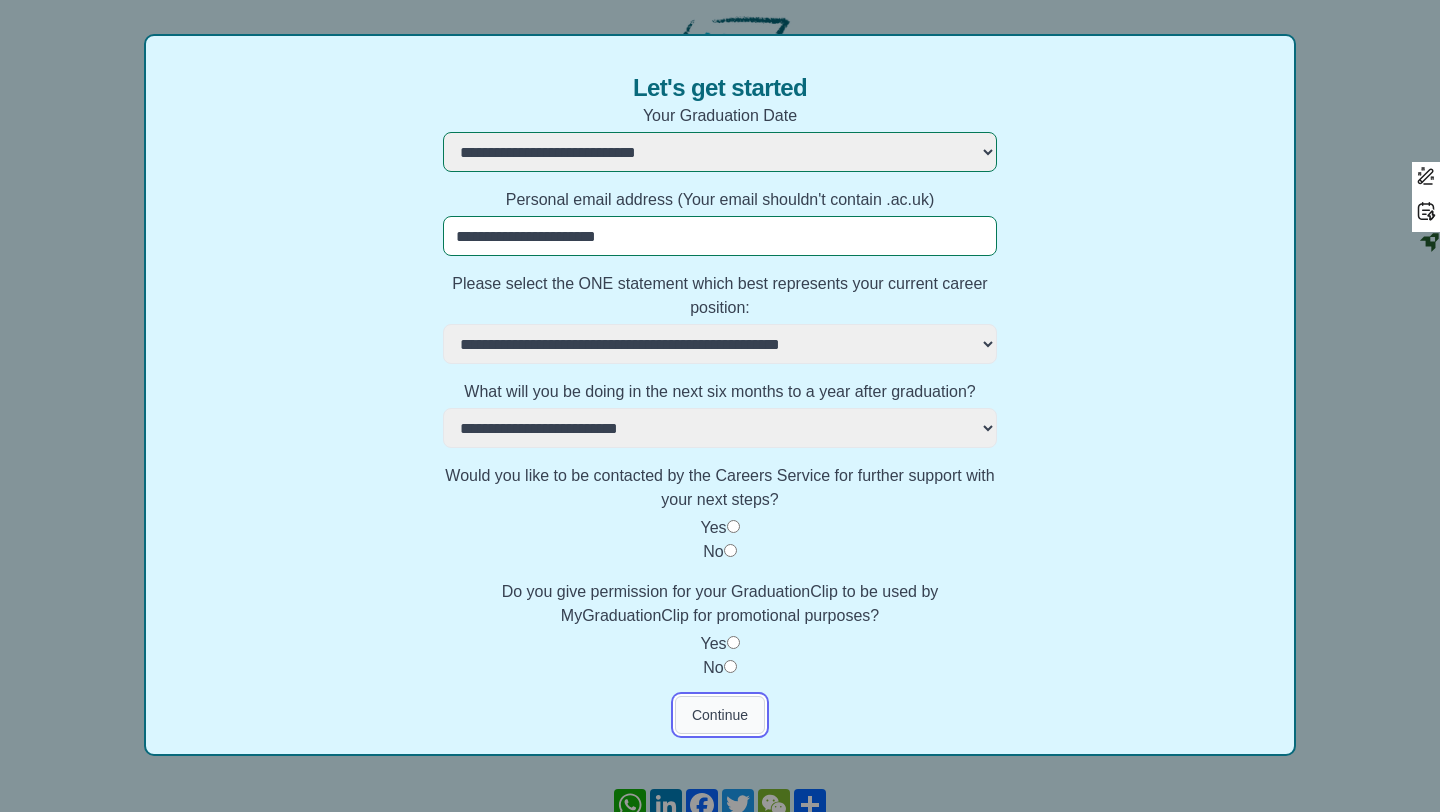 click on "Continue" at bounding box center [720, 715] 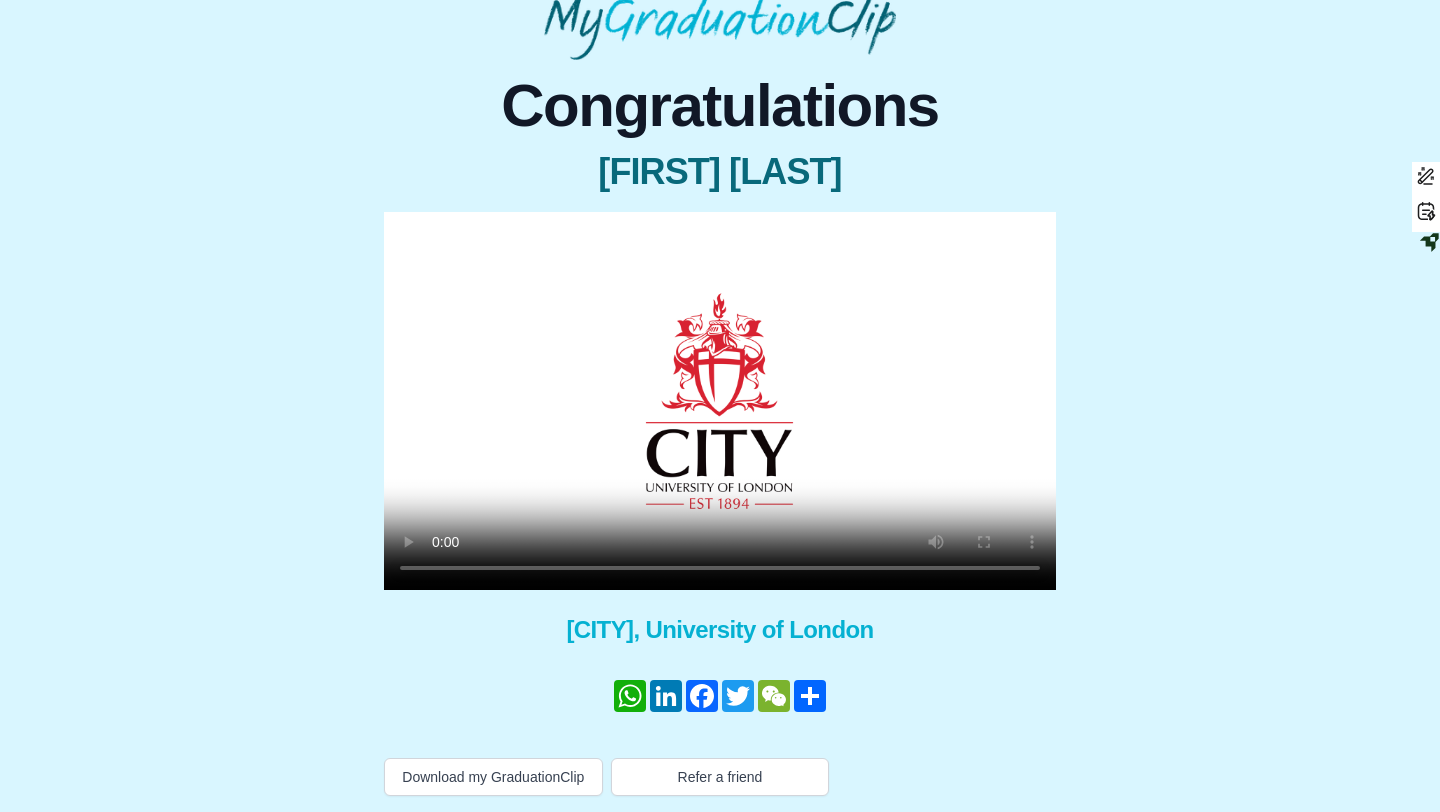 scroll, scrollTop: 129, scrollLeft: 0, axis: vertical 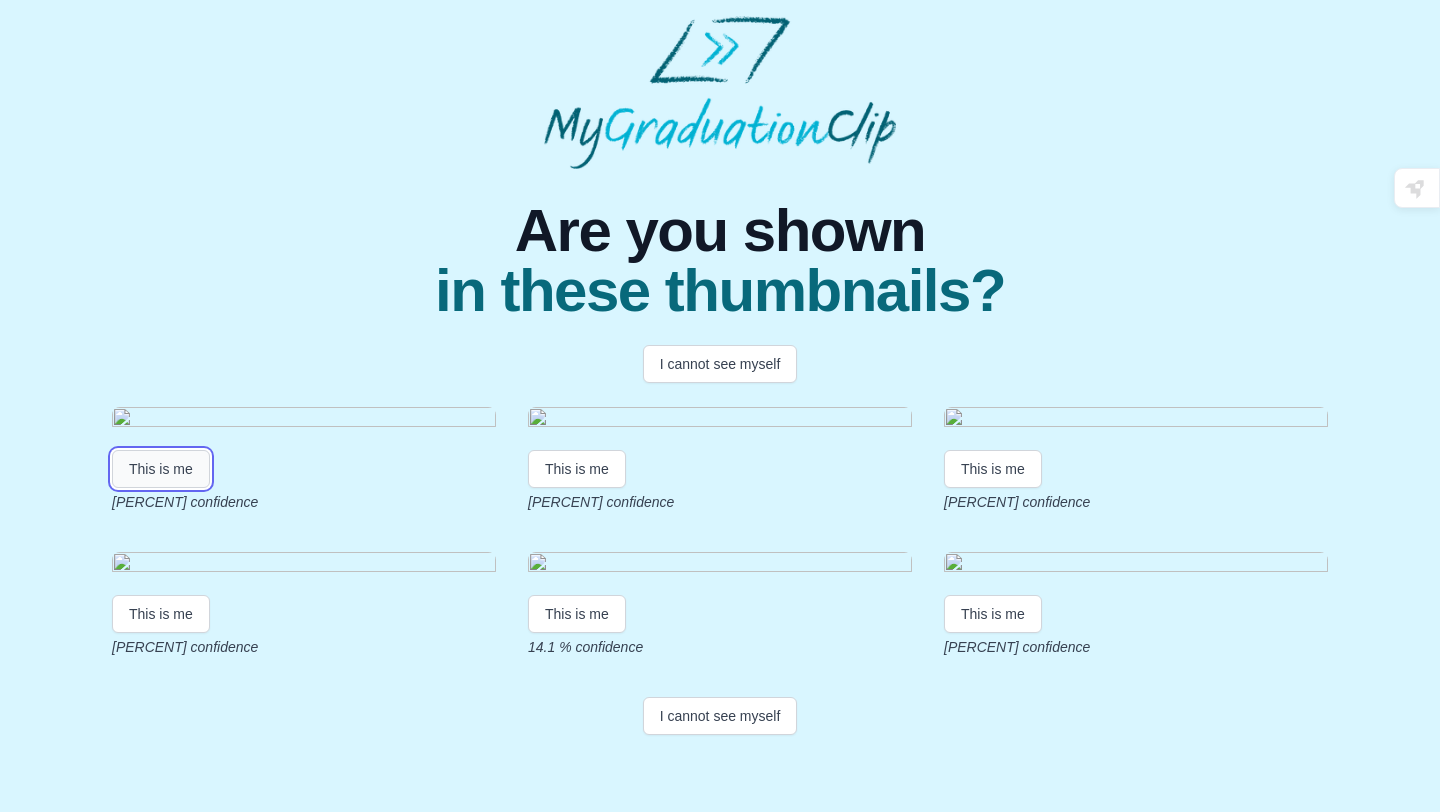 click on "This is me" at bounding box center (161, 469) 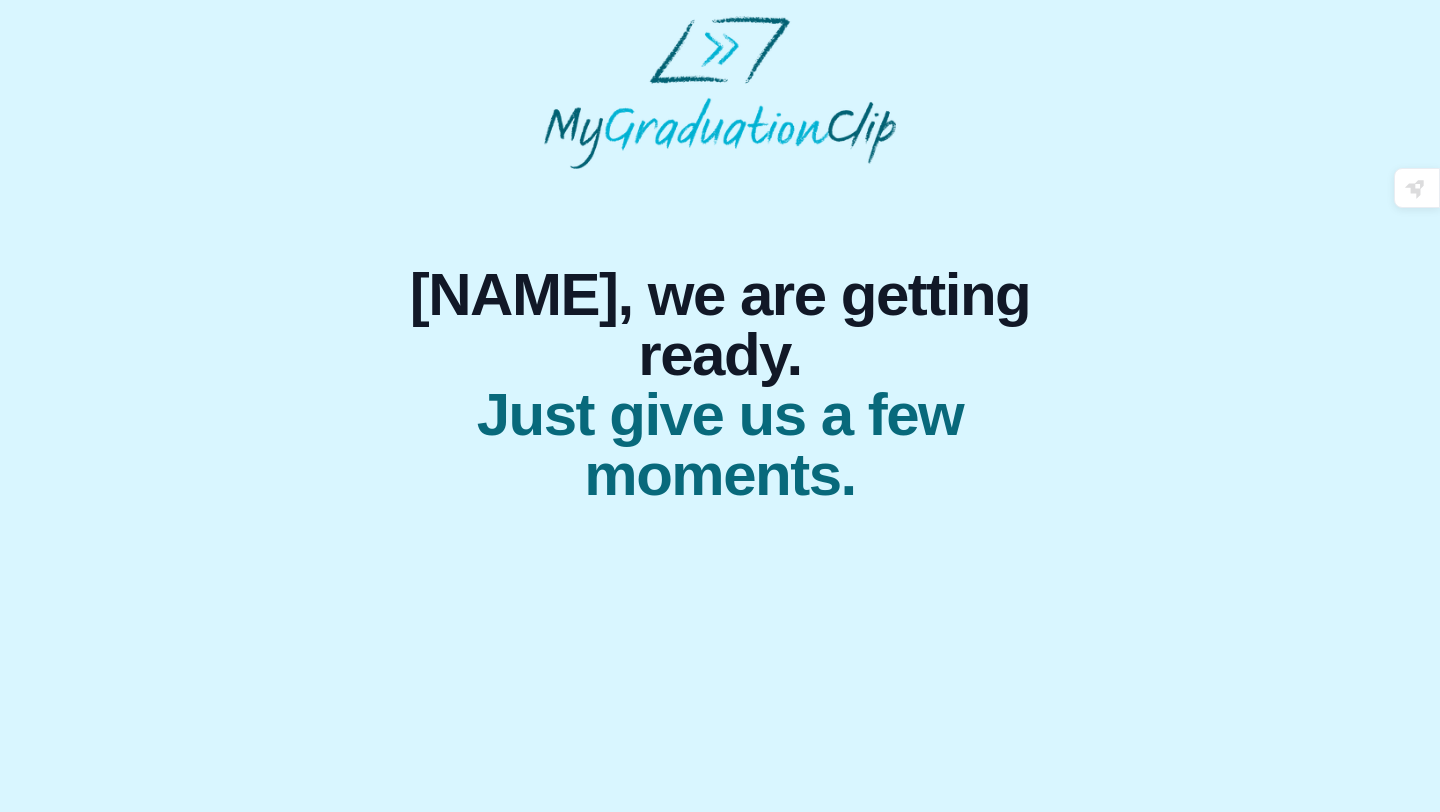 scroll, scrollTop: 0, scrollLeft: 0, axis: both 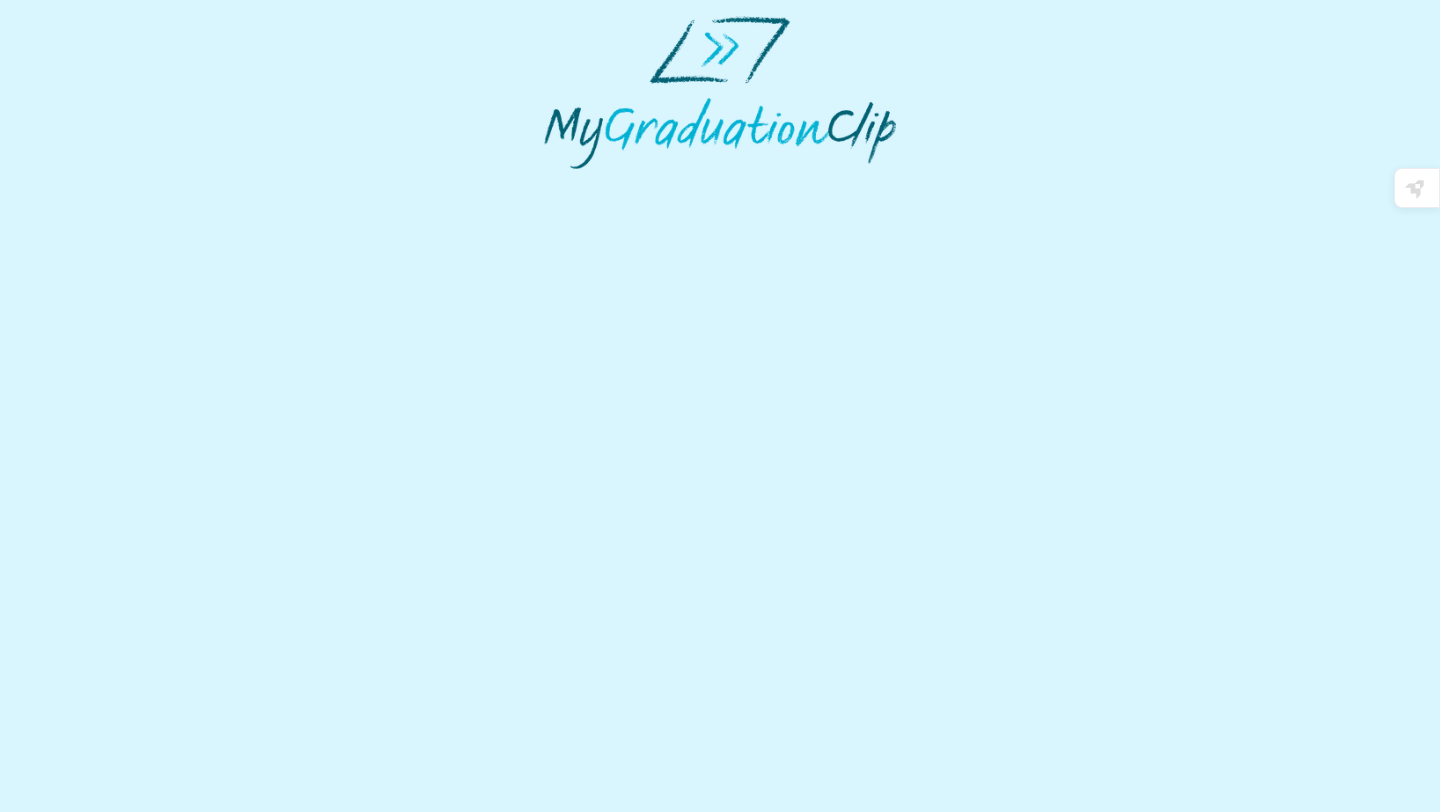 select on "**********" 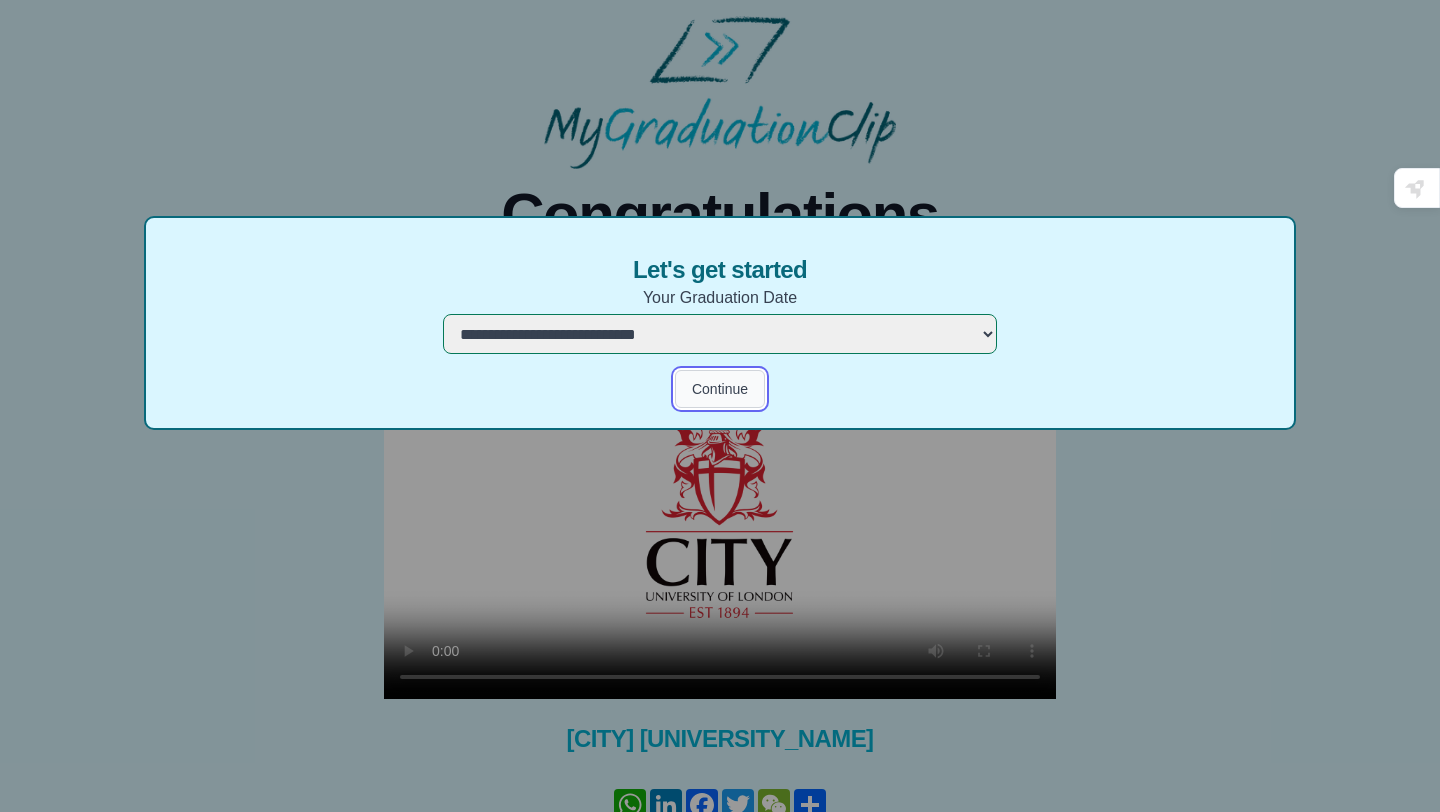 click on "Continue" at bounding box center (720, 389) 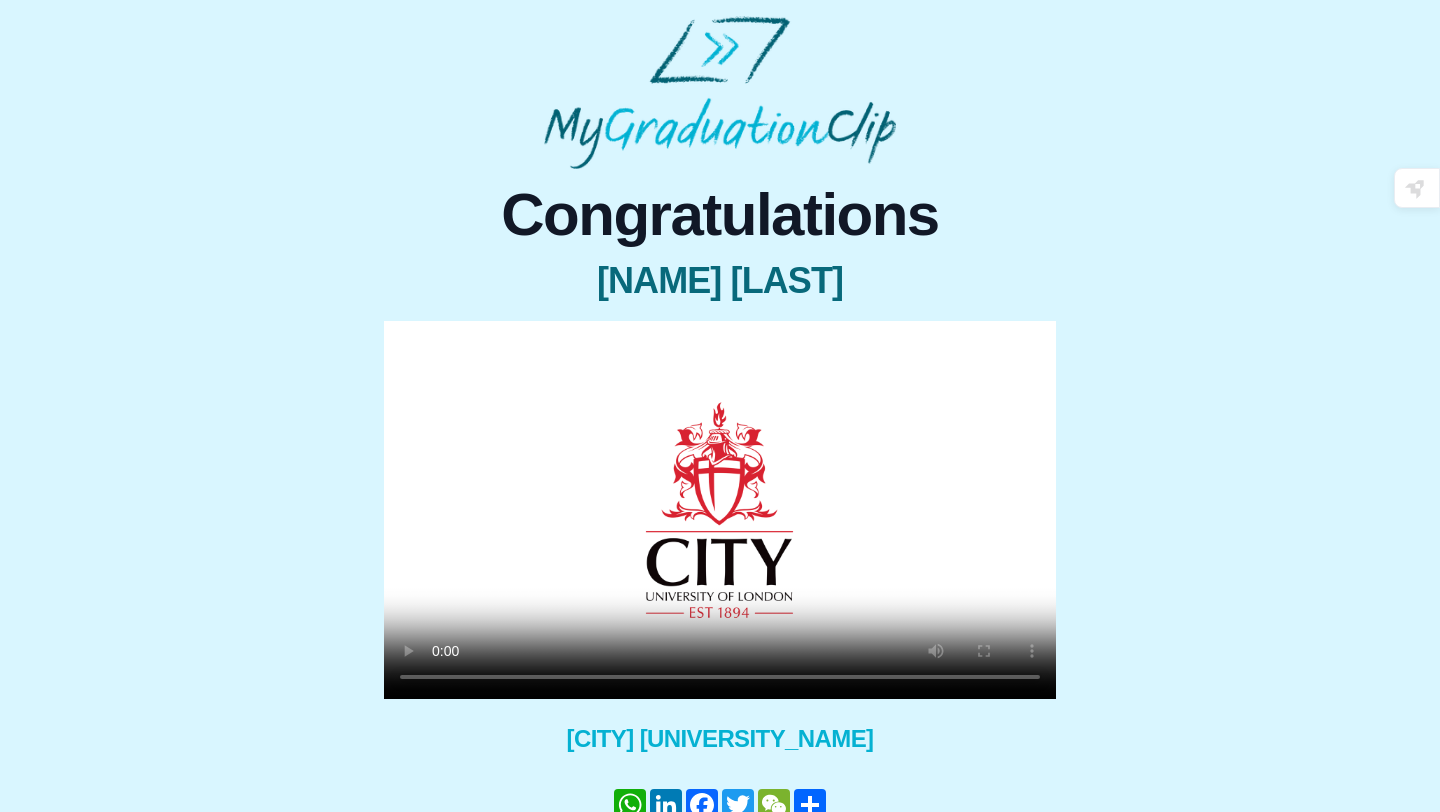 click at bounding box center [720, 510] 